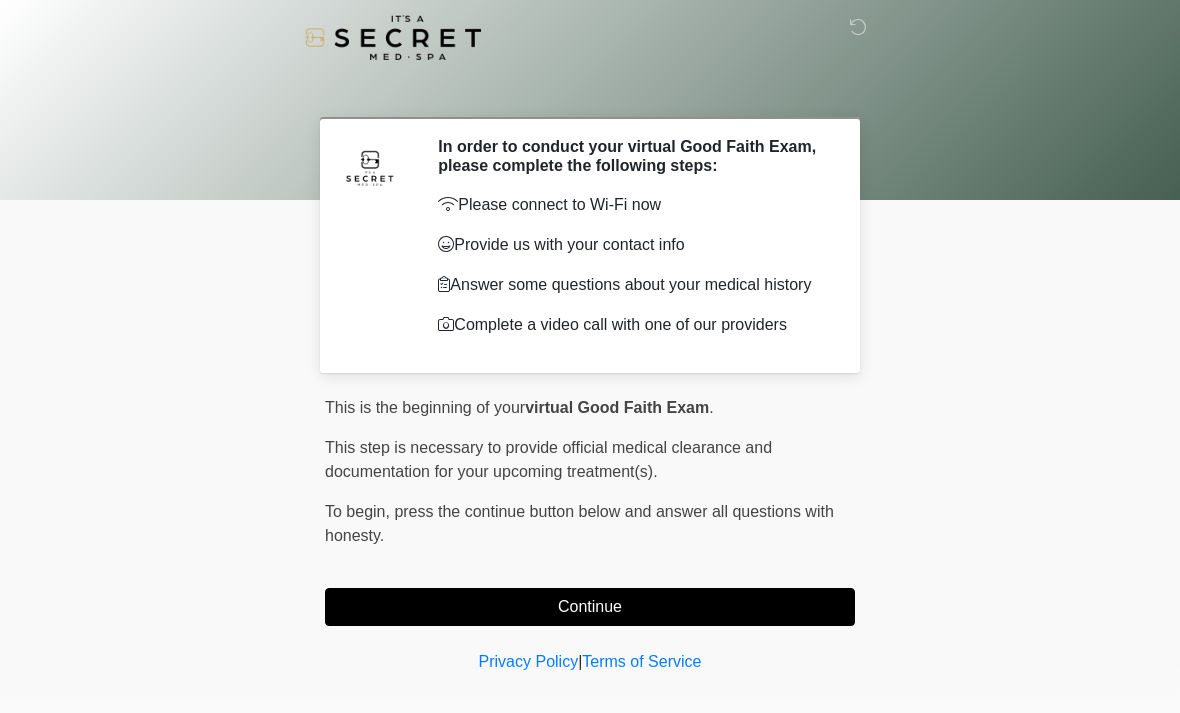 scroll, scrollTop: 0, scrollLeft: 0, axis: both 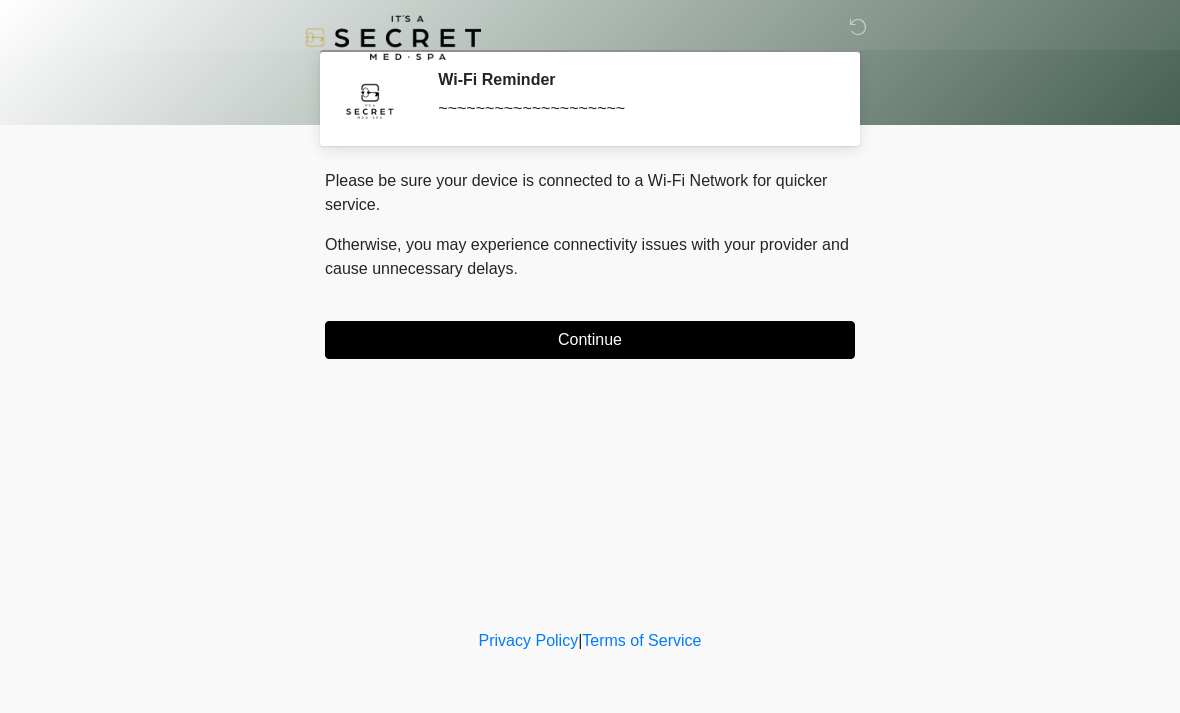 click on "Continue" at bounding box center (590, 340) 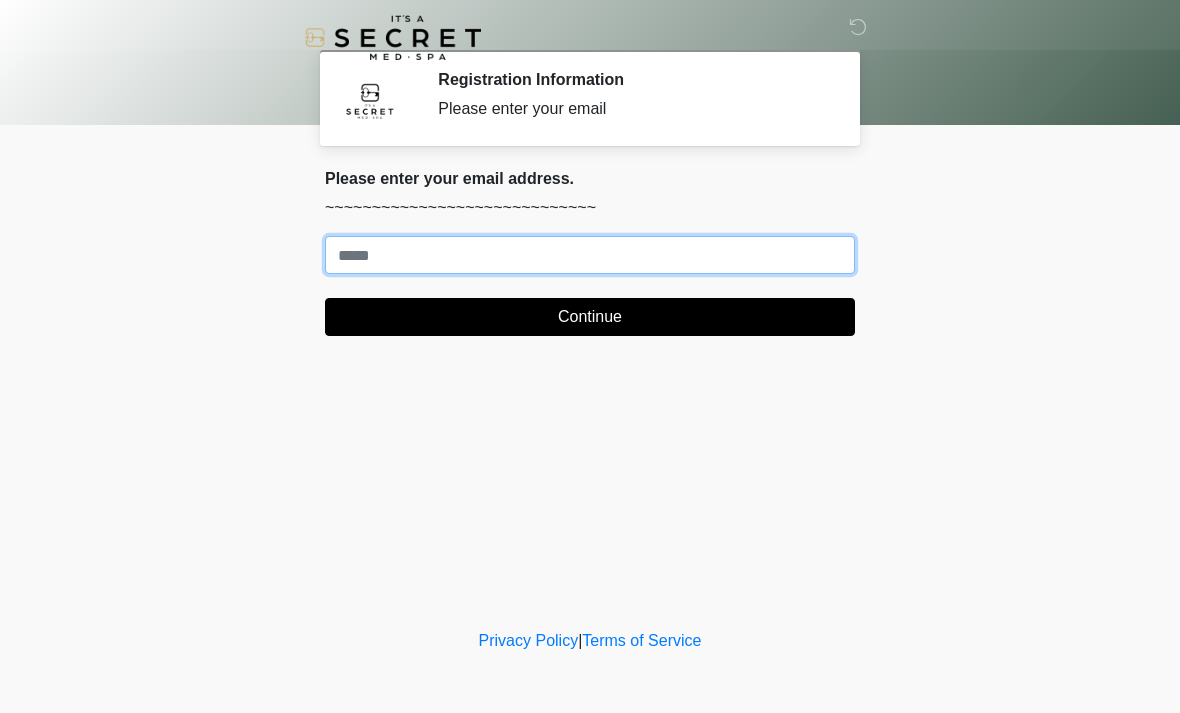 click on "Where should we email your treatment plan?" at bounding box center [590, 255] 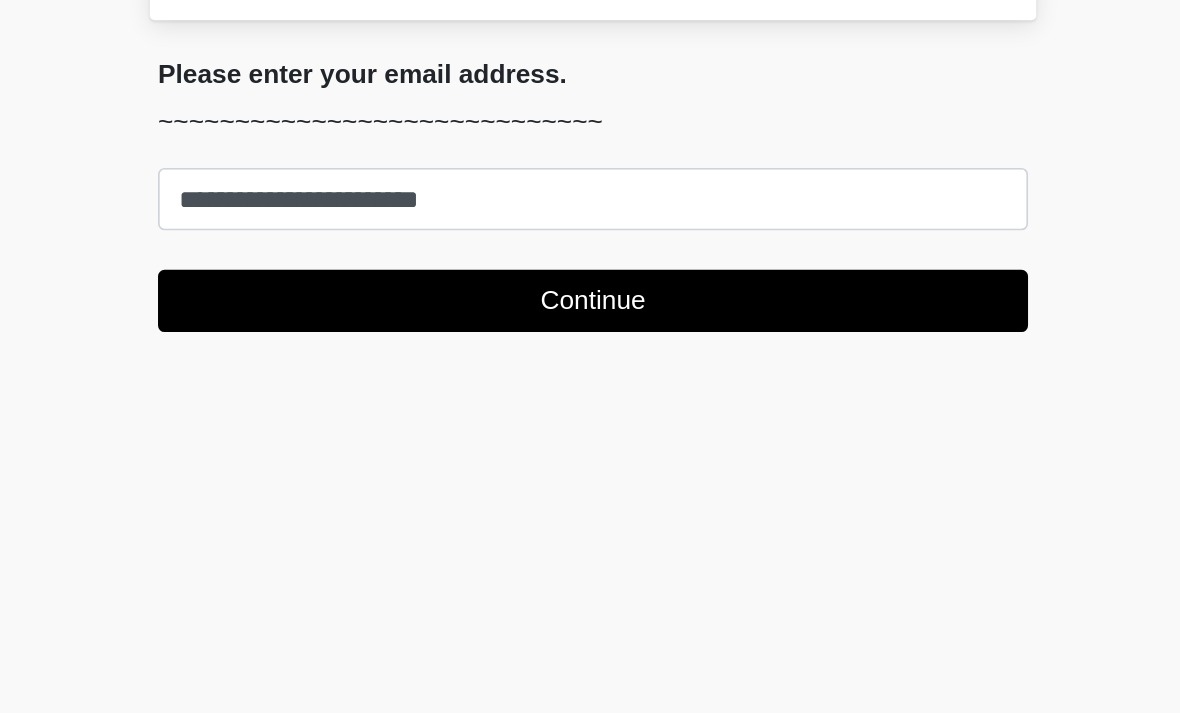 click on "Continue" at bounding box center (590, 317) 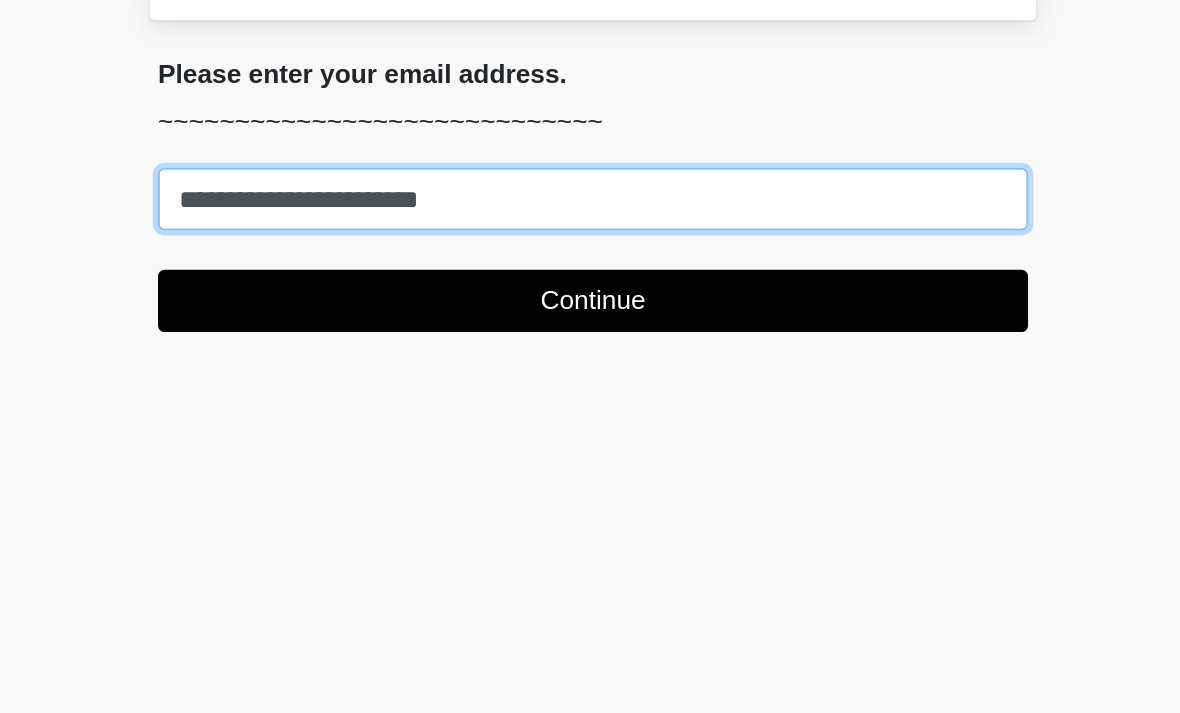 type on "**********" 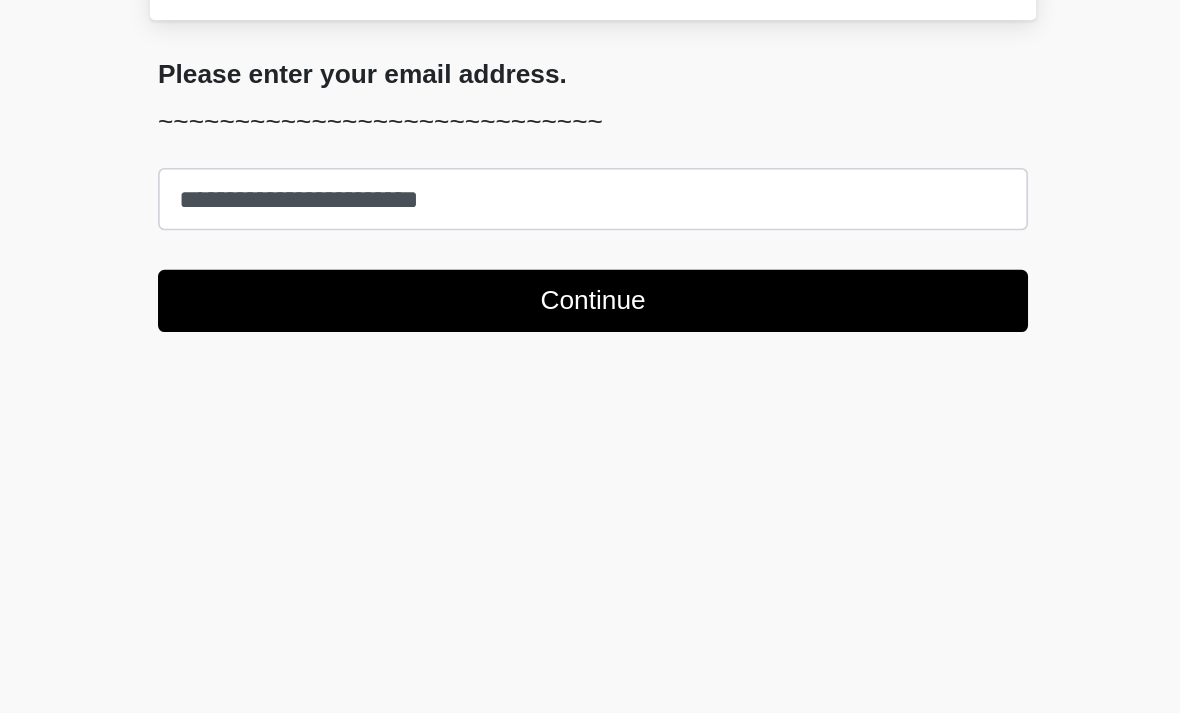 click on "Continue" at bounding box center (590, 317) 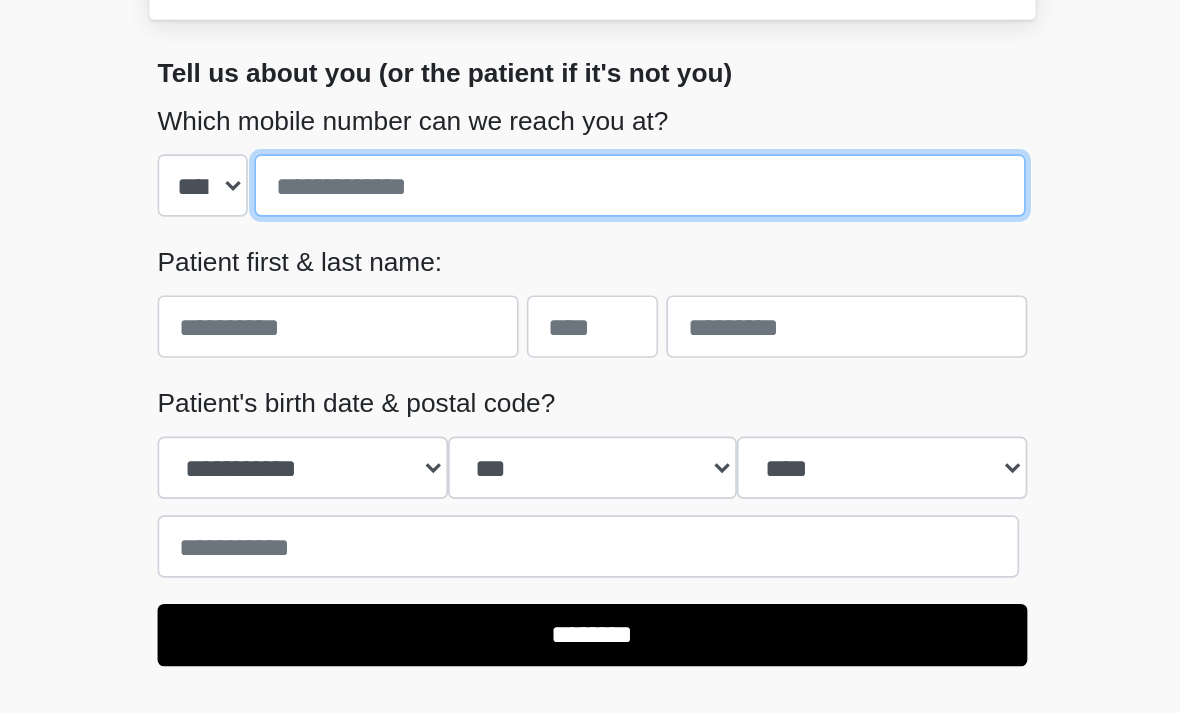 click at bounding box center [619, 247] 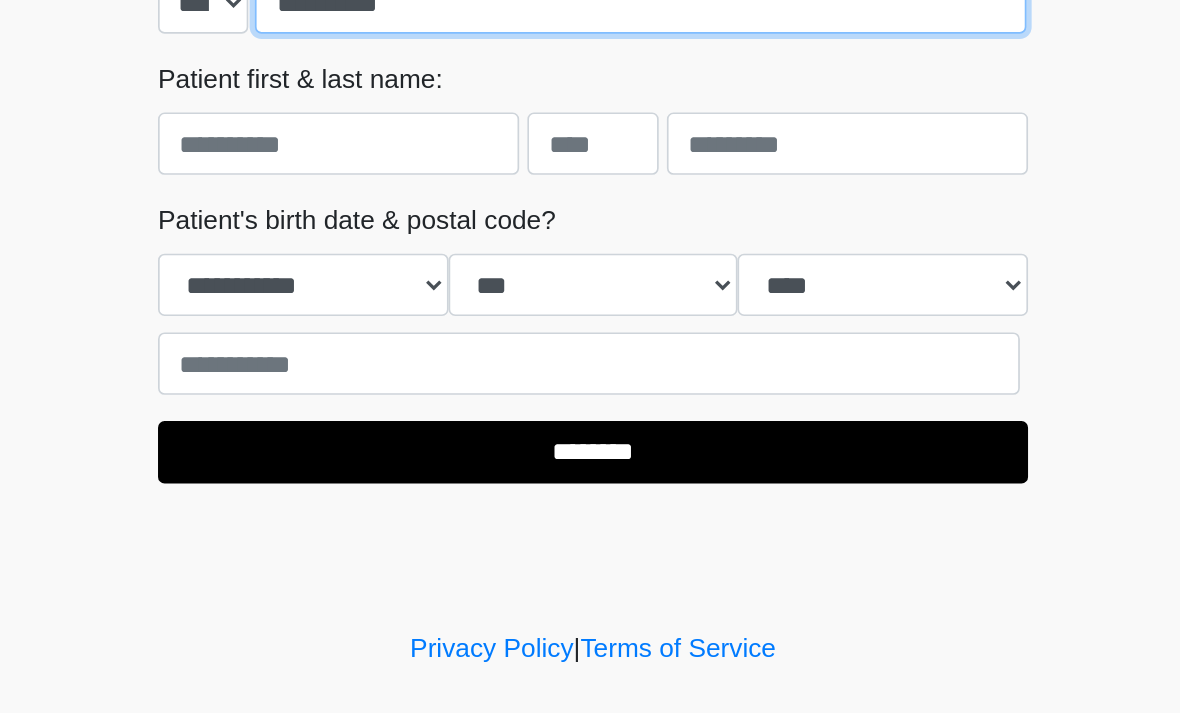 type on "**********" 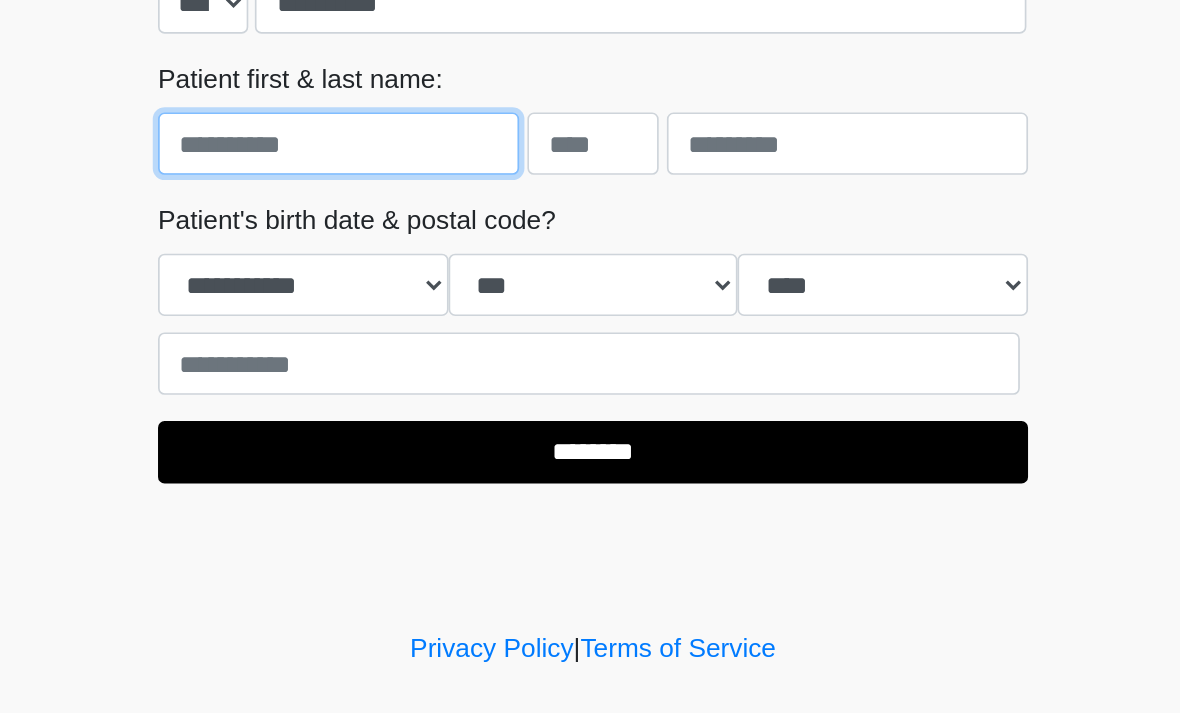 click at bounding box center [435, 333] 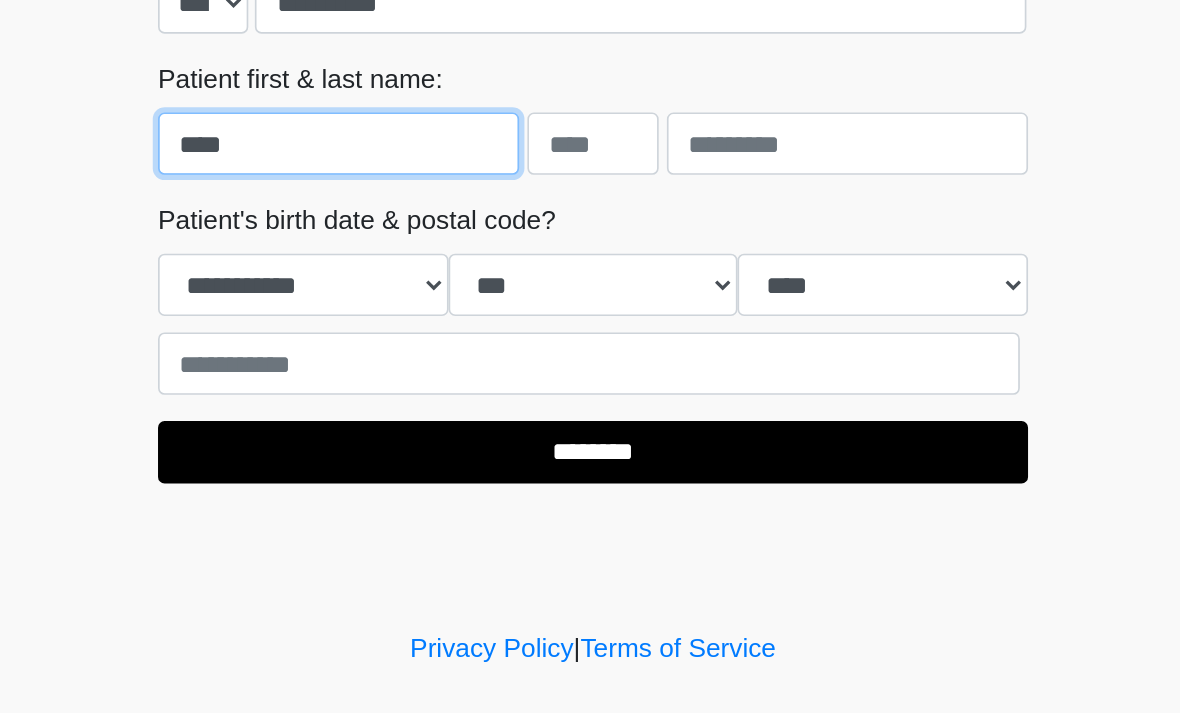 type on "****" 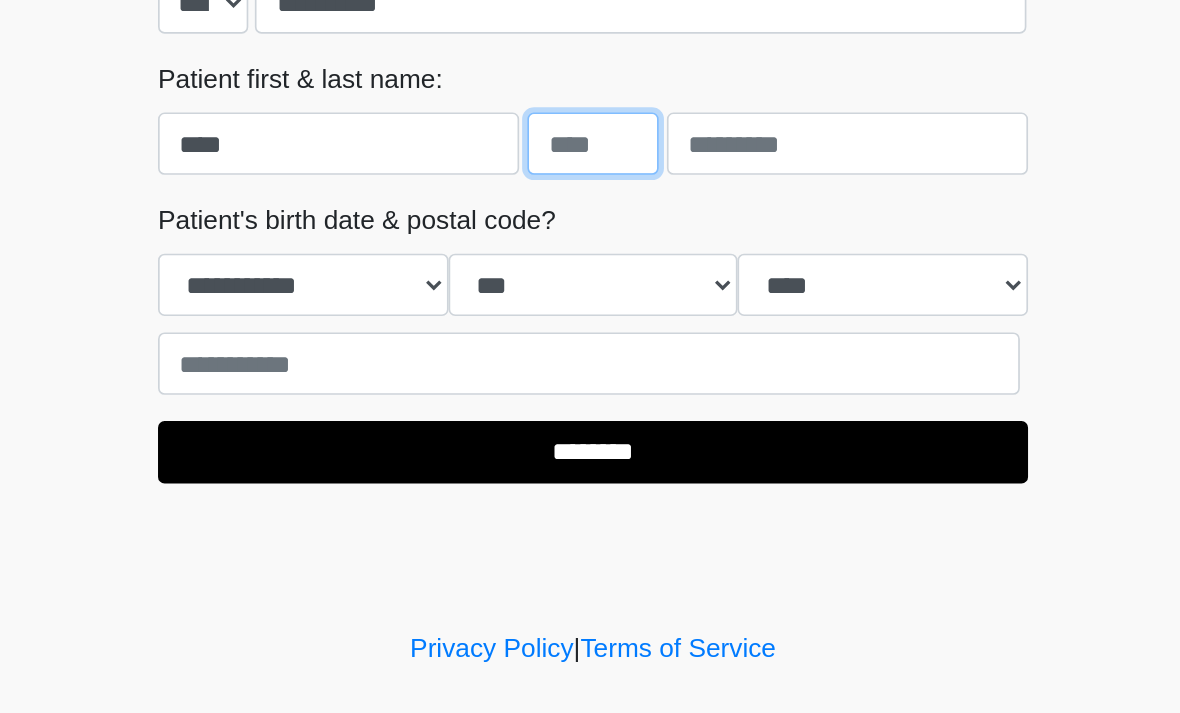 click at bounding box center (590, 333) 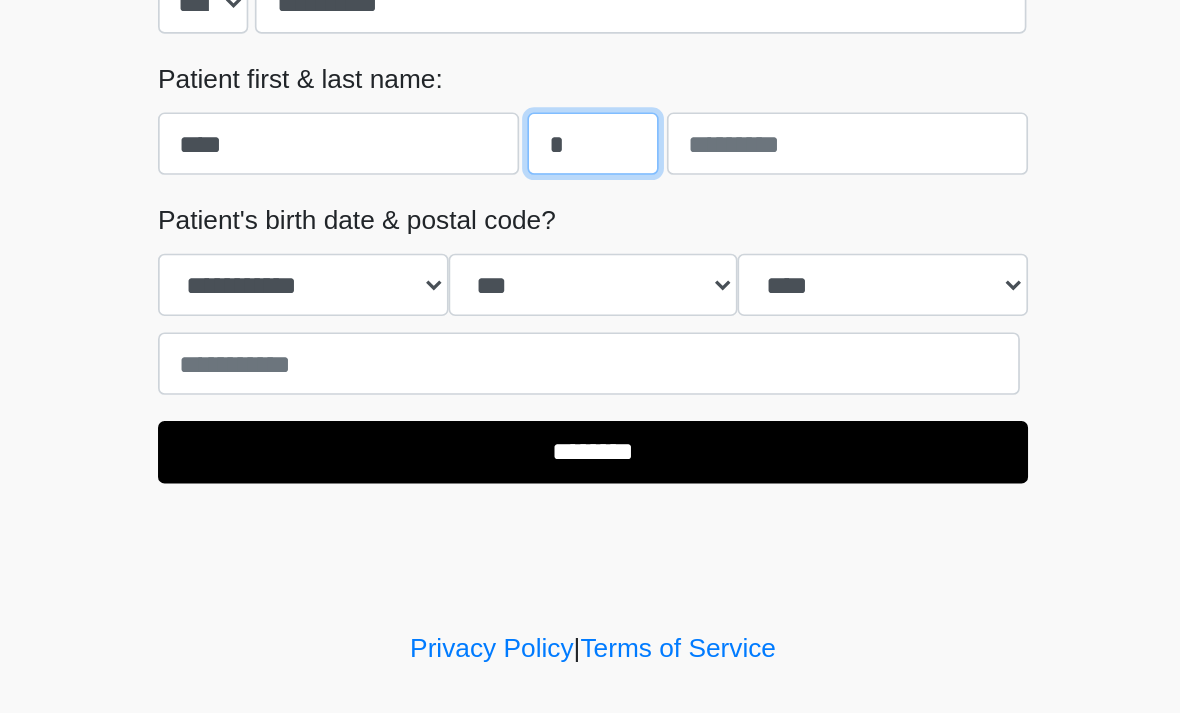 type on "*" 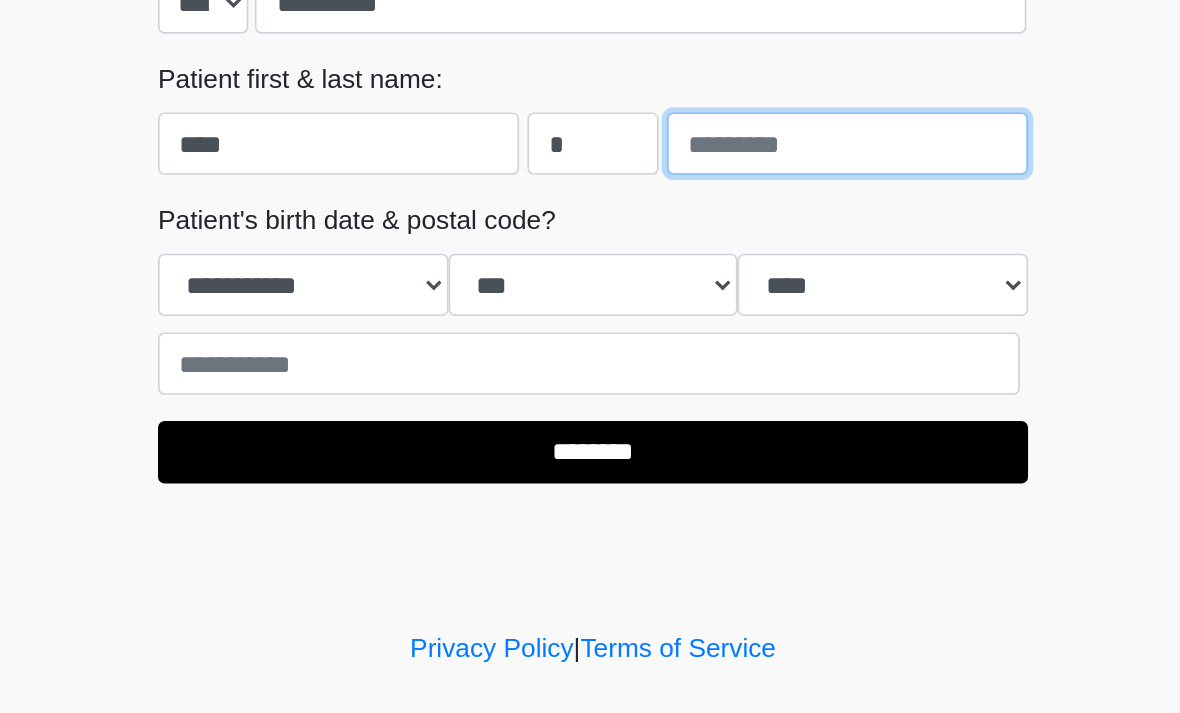 click at bounding box center (745, 333) 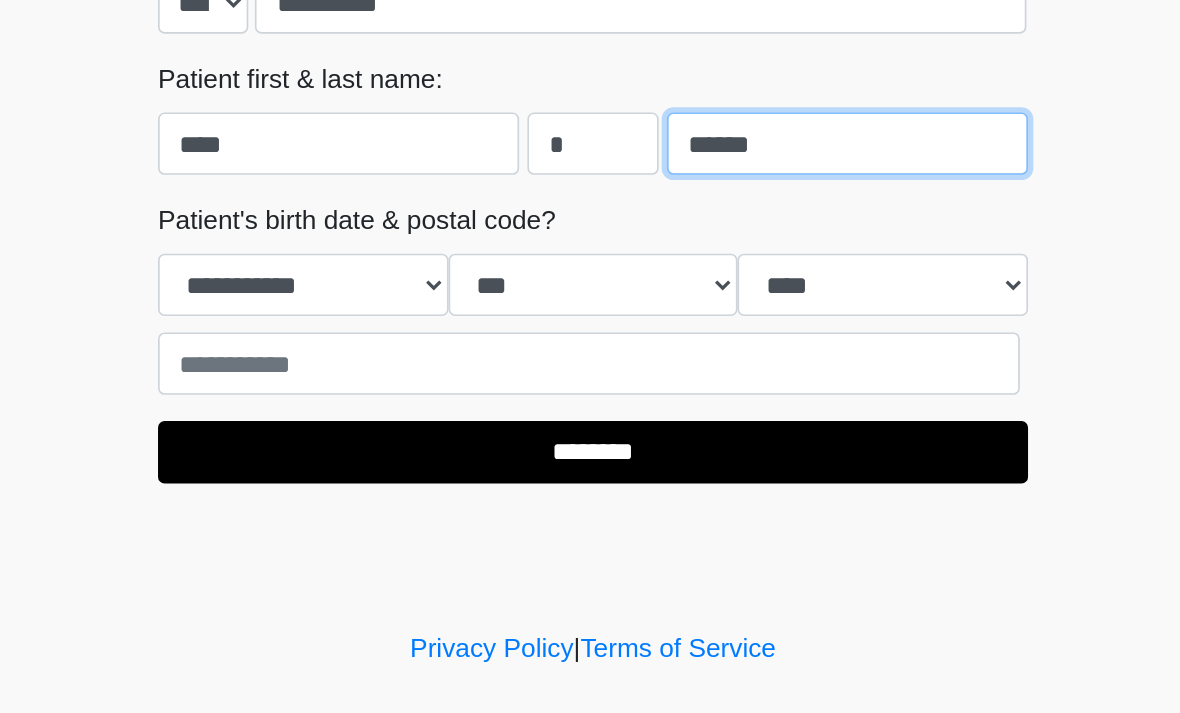 type on "******" 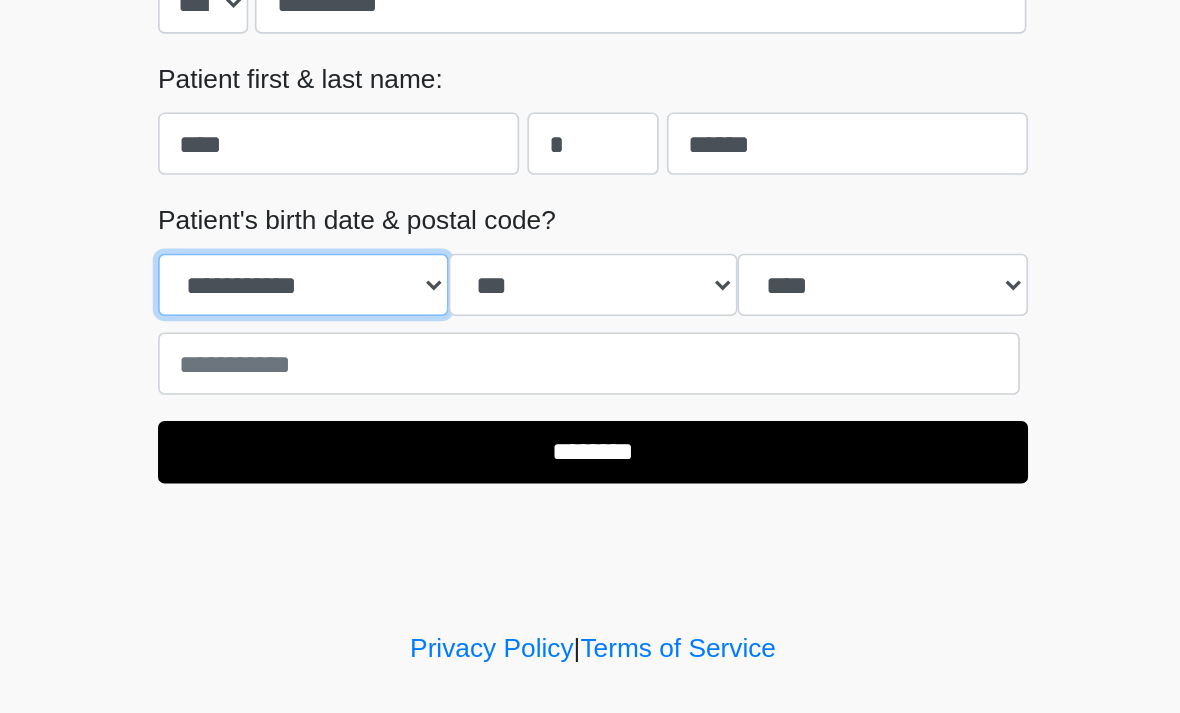click on "**********" at bounding box center [413, 419] 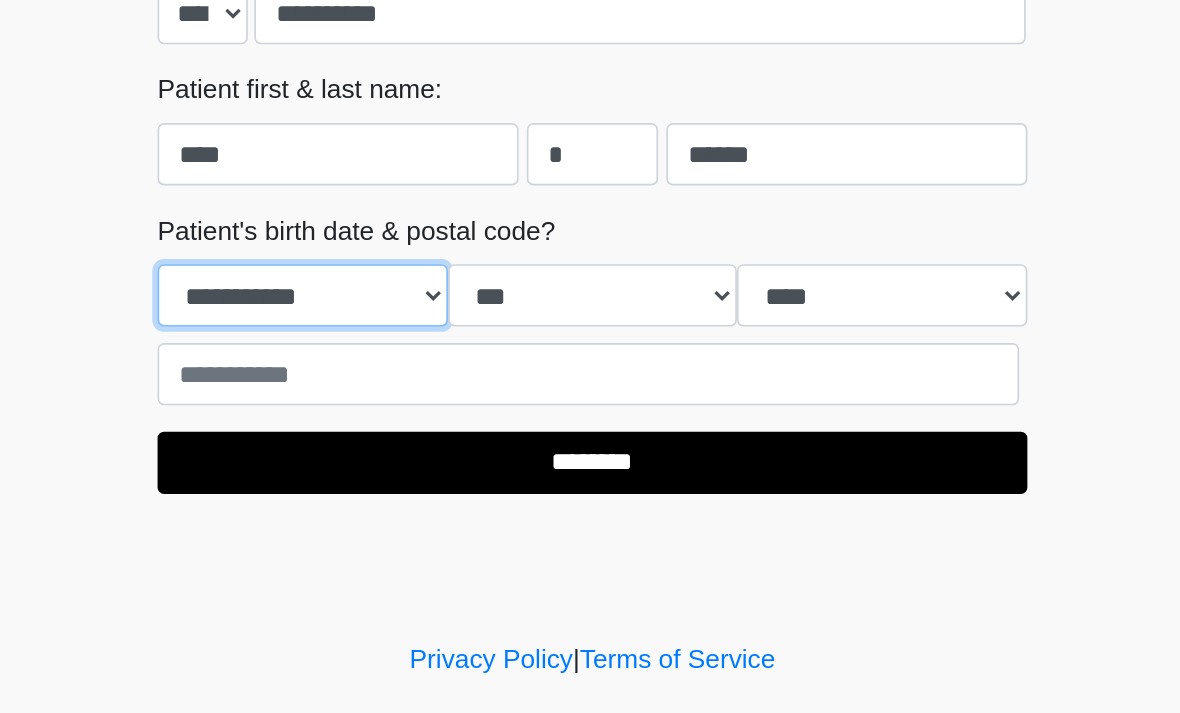 select on "*" 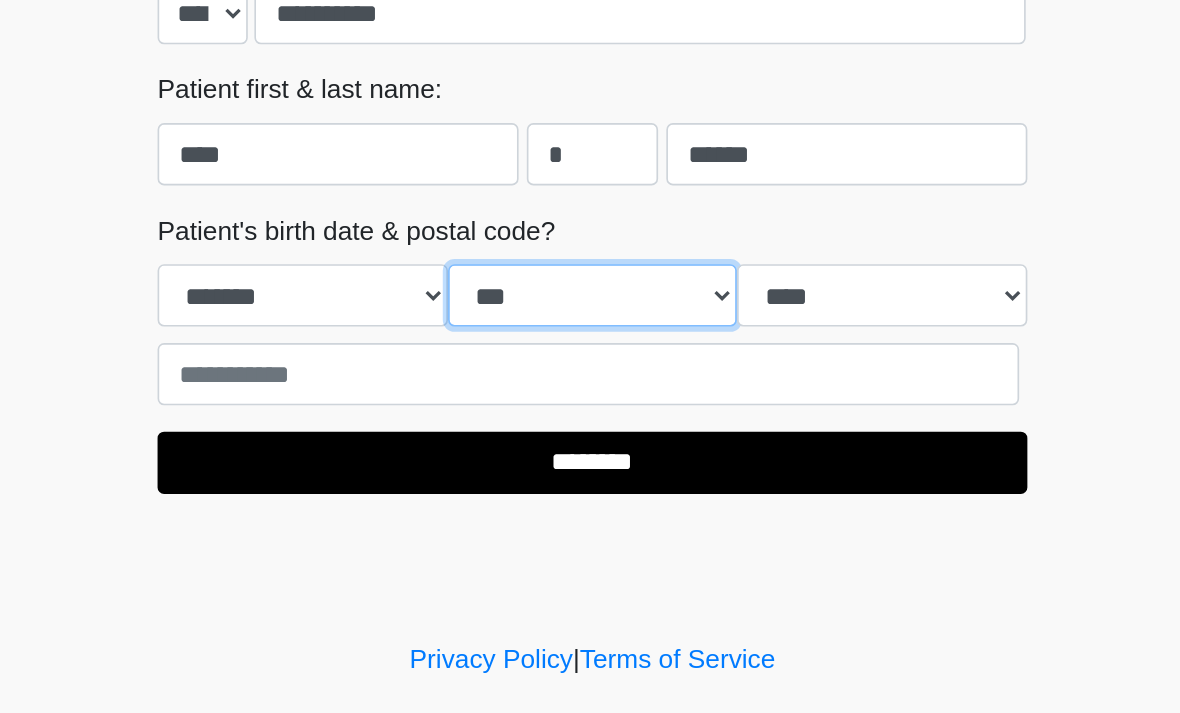 click on "***
*
*
*
*
*
*
*
*
*
**
**
**
**
**
**
**
**
**
**
**
**
**
**
**
**
**
**
**
**
**
**" at bounding box center (590, 419) 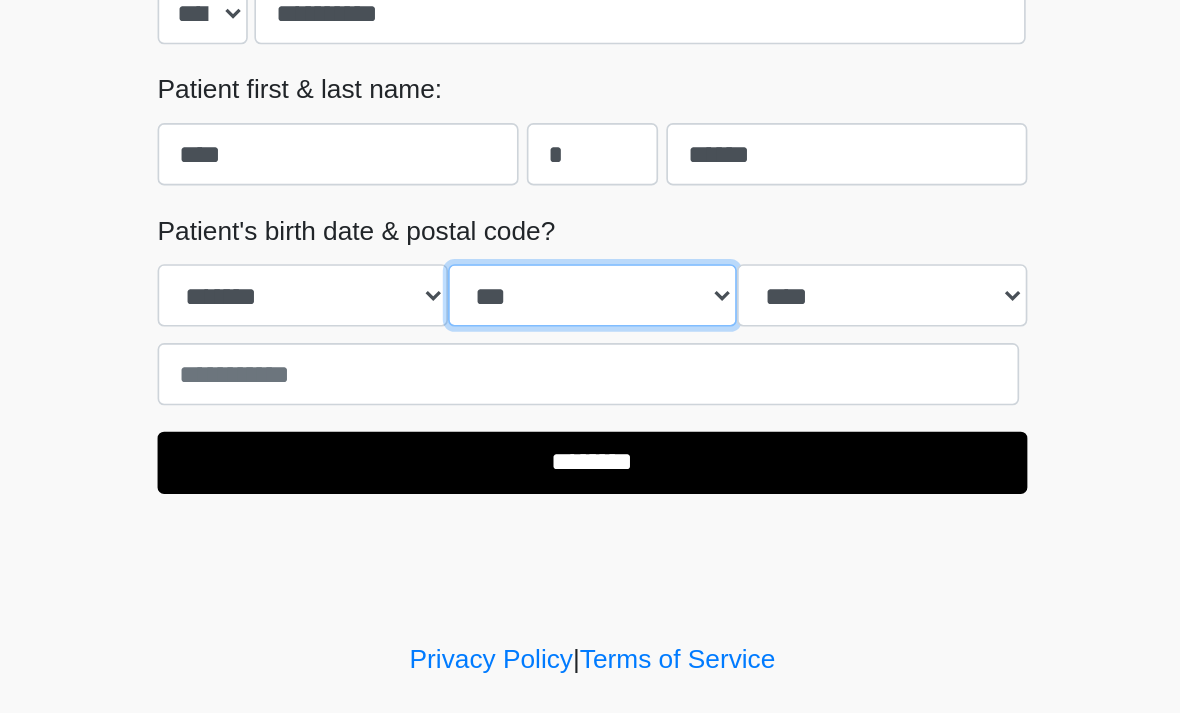 select on "**" 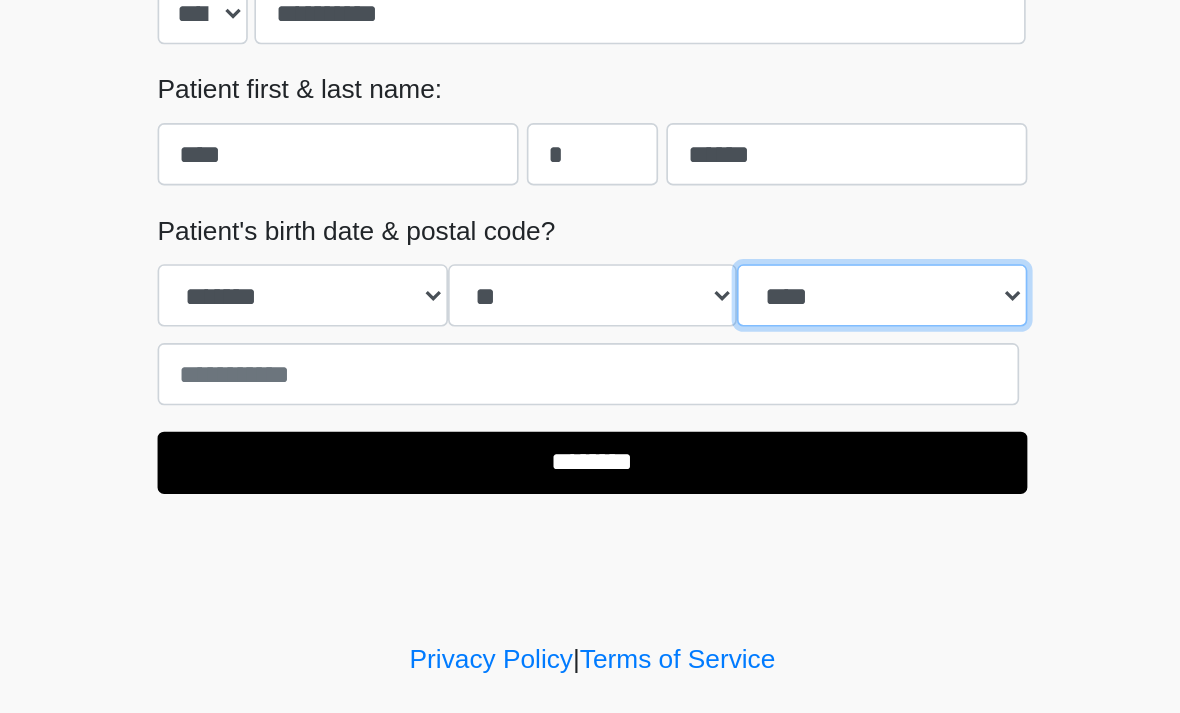 click on "****
****
****
****
****
****
****
****
****
****
****
****
****
****
****
****
****
****
****
****
****
****
****
****
****
****
****
****
****
****
****
****
****
****
****
****
****
****
****
****
****
****
****
****
****
****
****
****
****
****
****
****
****
****
****
****
****
****
****
****
****
****
****
****
****
****
****
****
****
****
****
****
****
****
****
****
****
****
****
****
****
****
****
****
****
****
****
****
****
****
****
****
****
****
****
****
****
****
****
****
****
****" at bounding box center [766, 419] 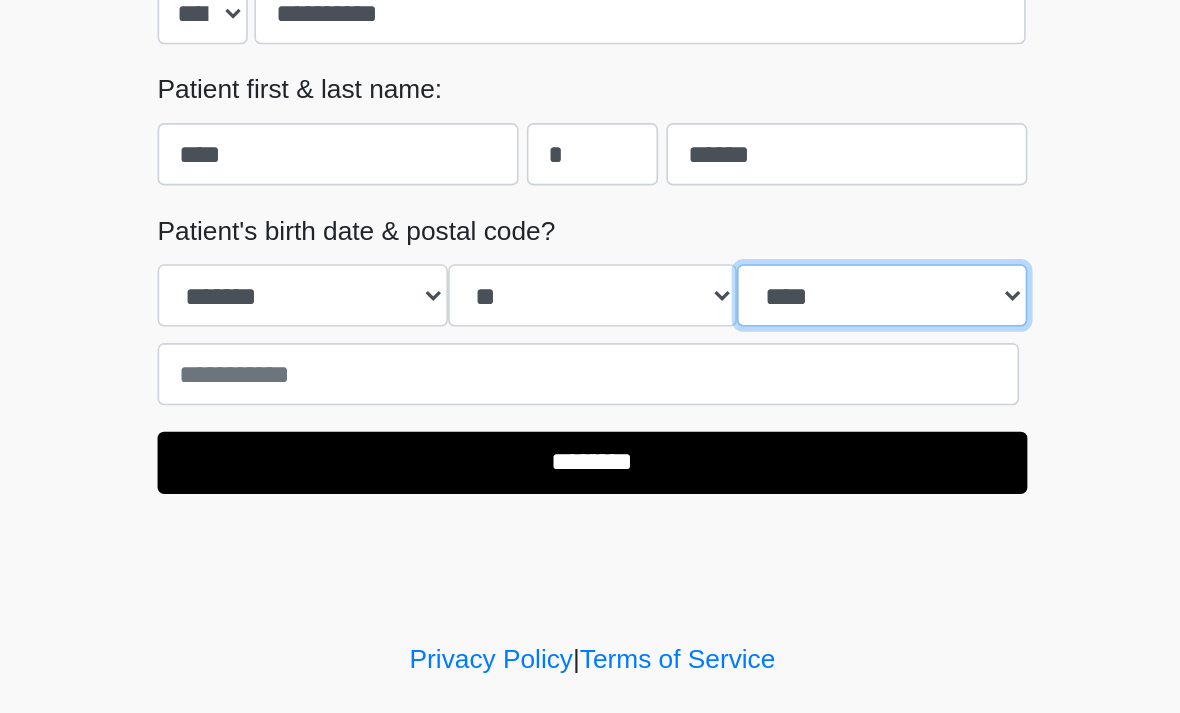 select on "****" 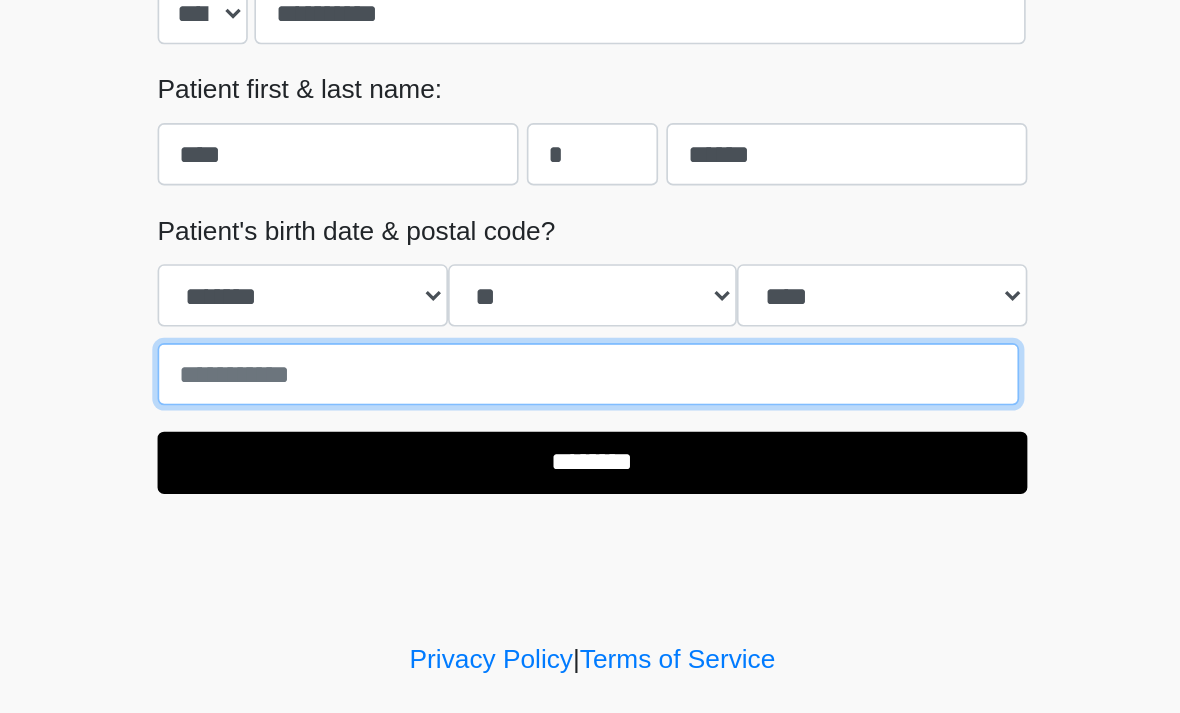 click at bounding box center [587, 467] 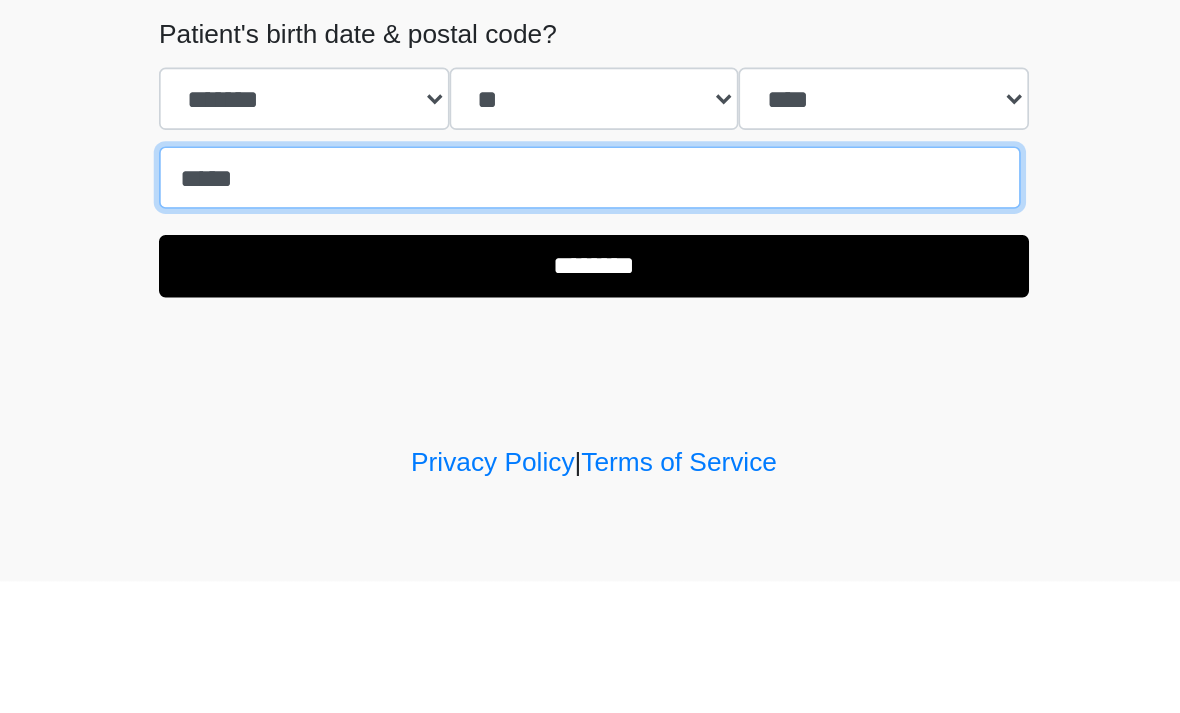 type on "*****" 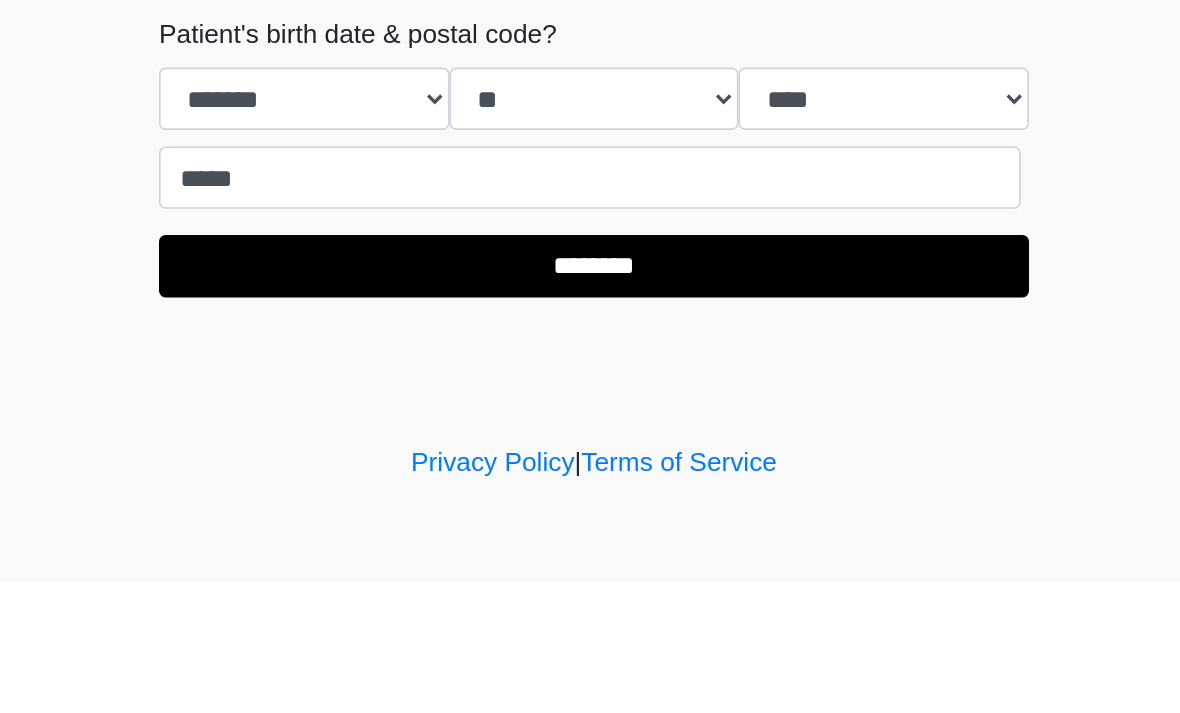 click on "********" at bounding box center (590, 521) 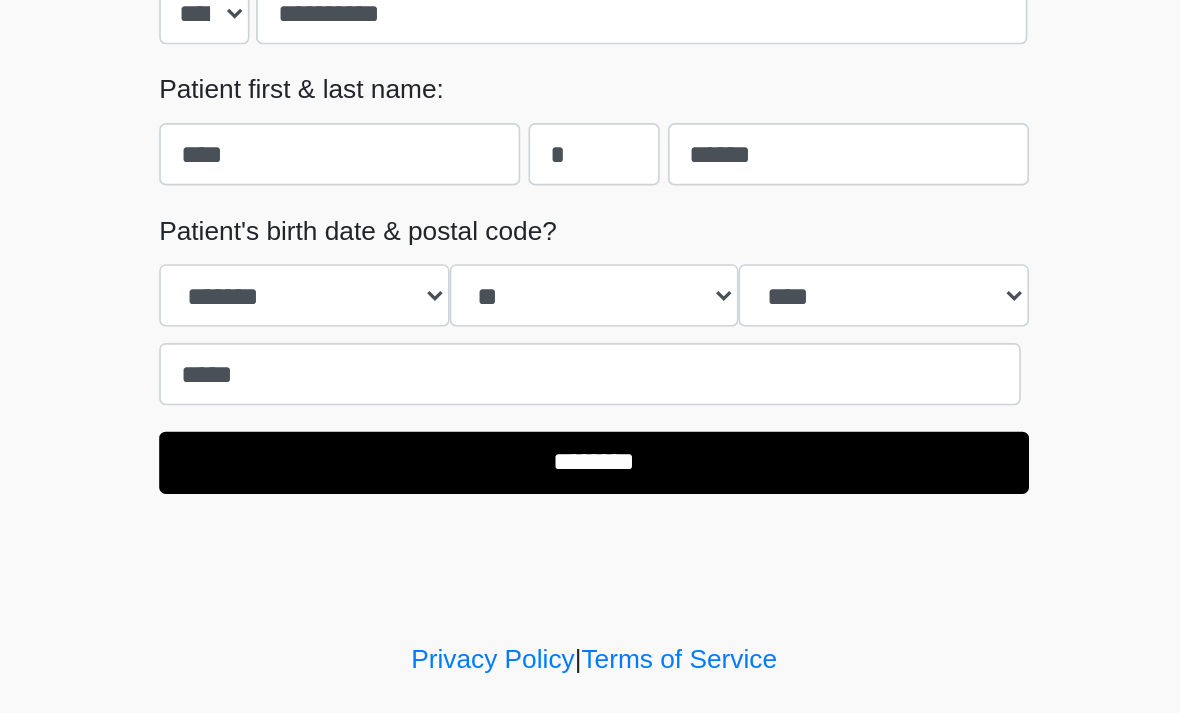 click on "********" at bounding box center [590, 521] 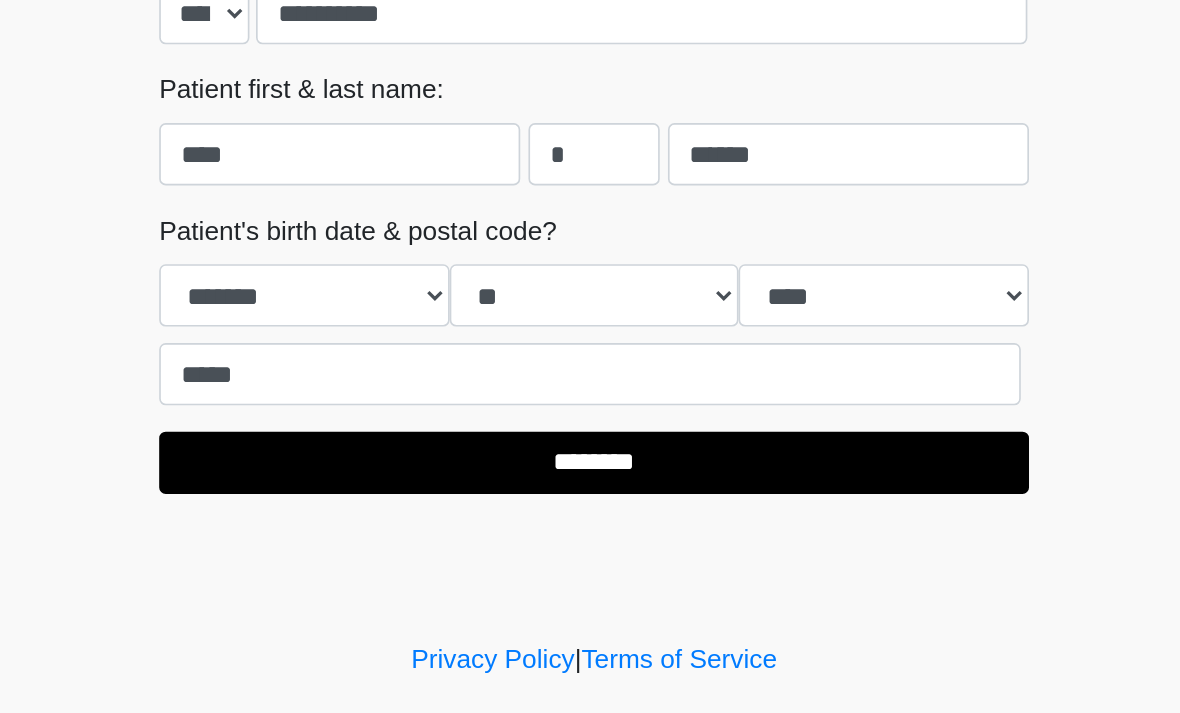click on "********" at bounding box center (590, 521) 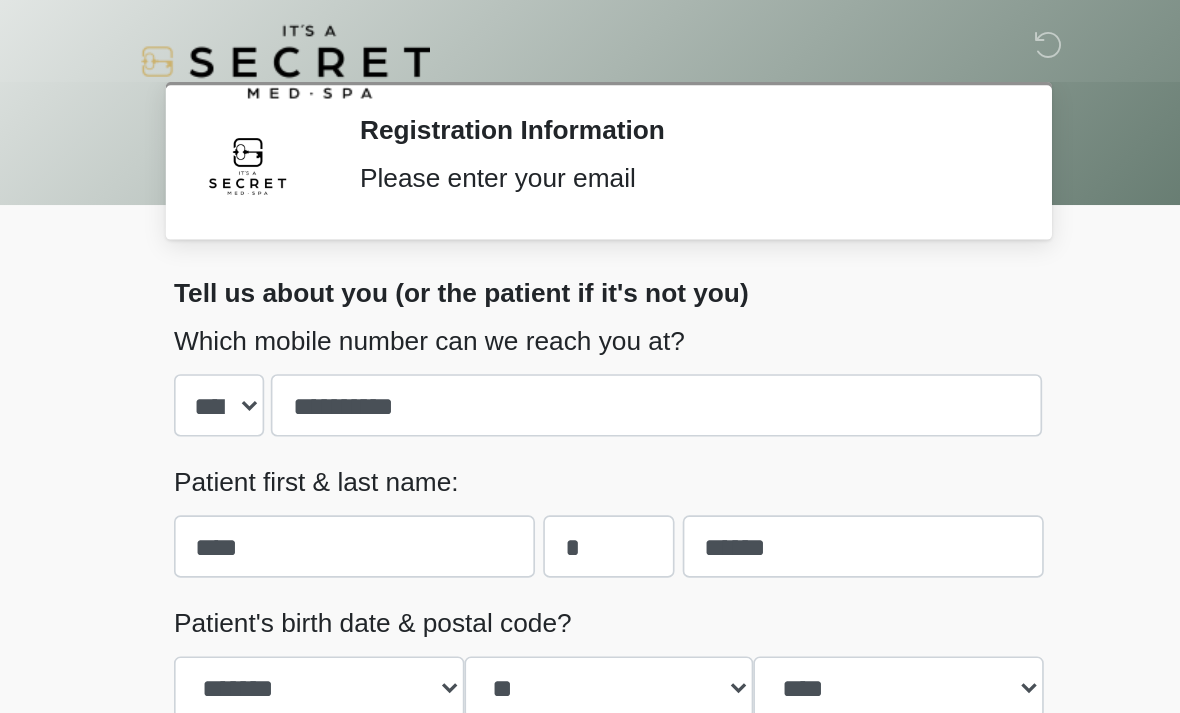 click at bounding box center (590, 62) 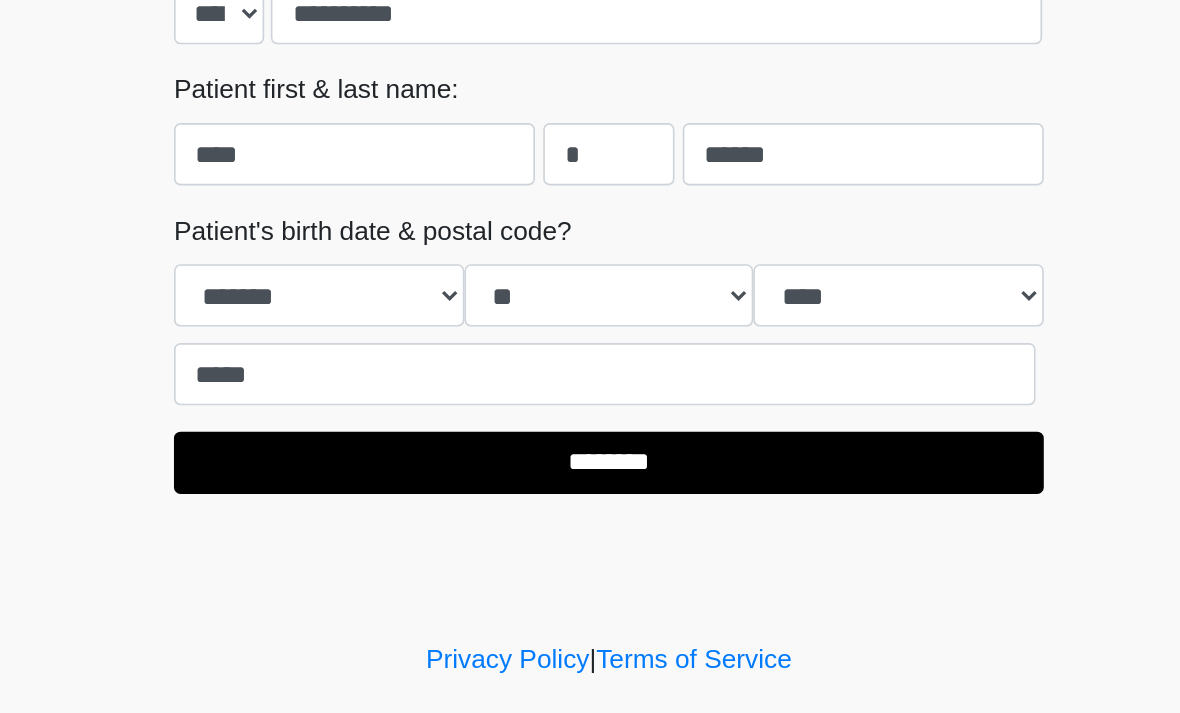 click on "********" at bounding box center (590, 521) 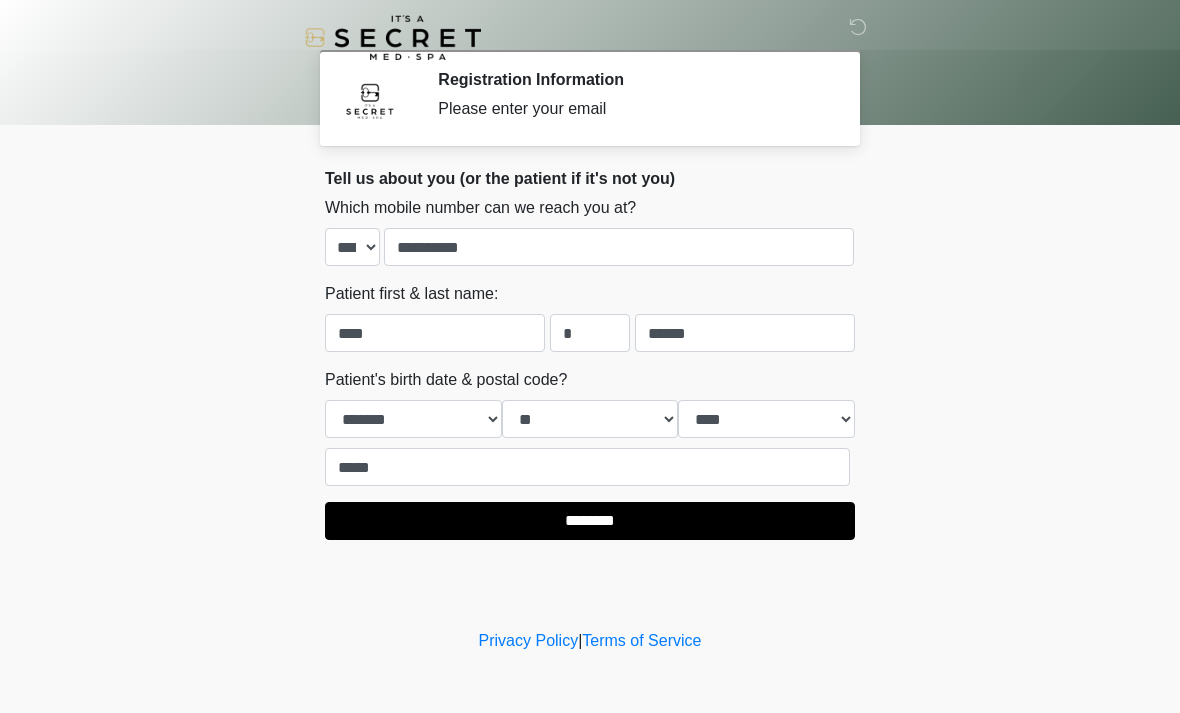click on "********" at bounding box center [590, 521] 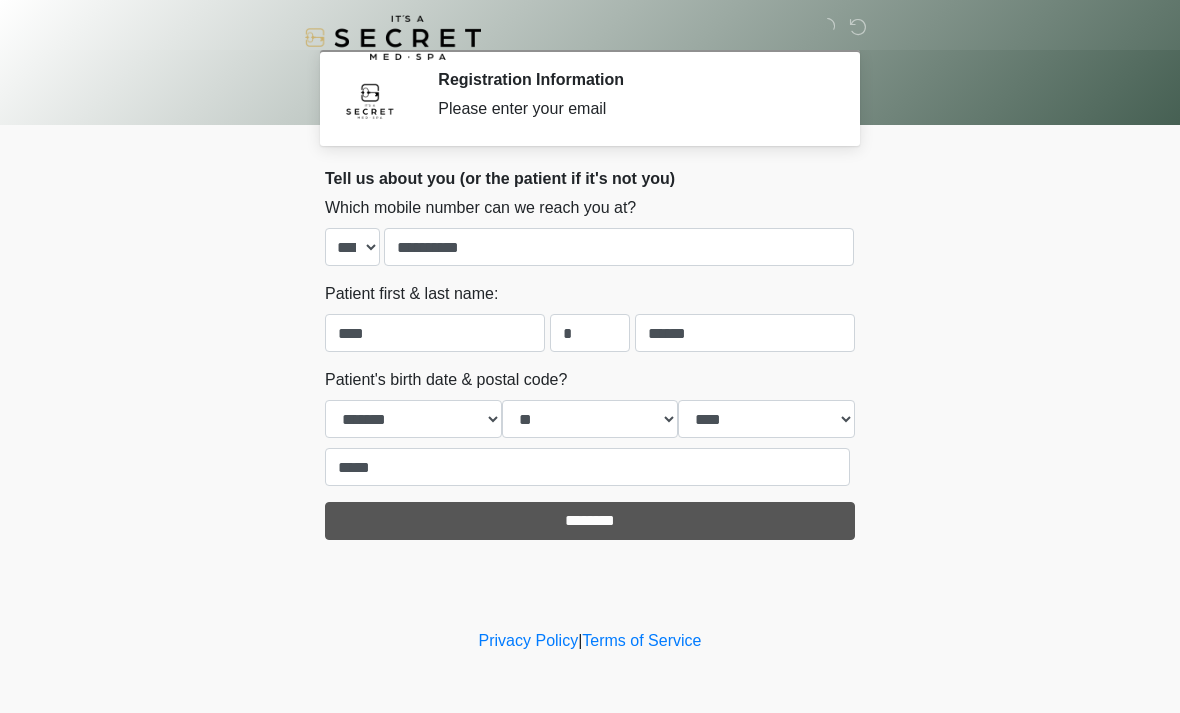 click on "********" at bounding box center [590, 521] 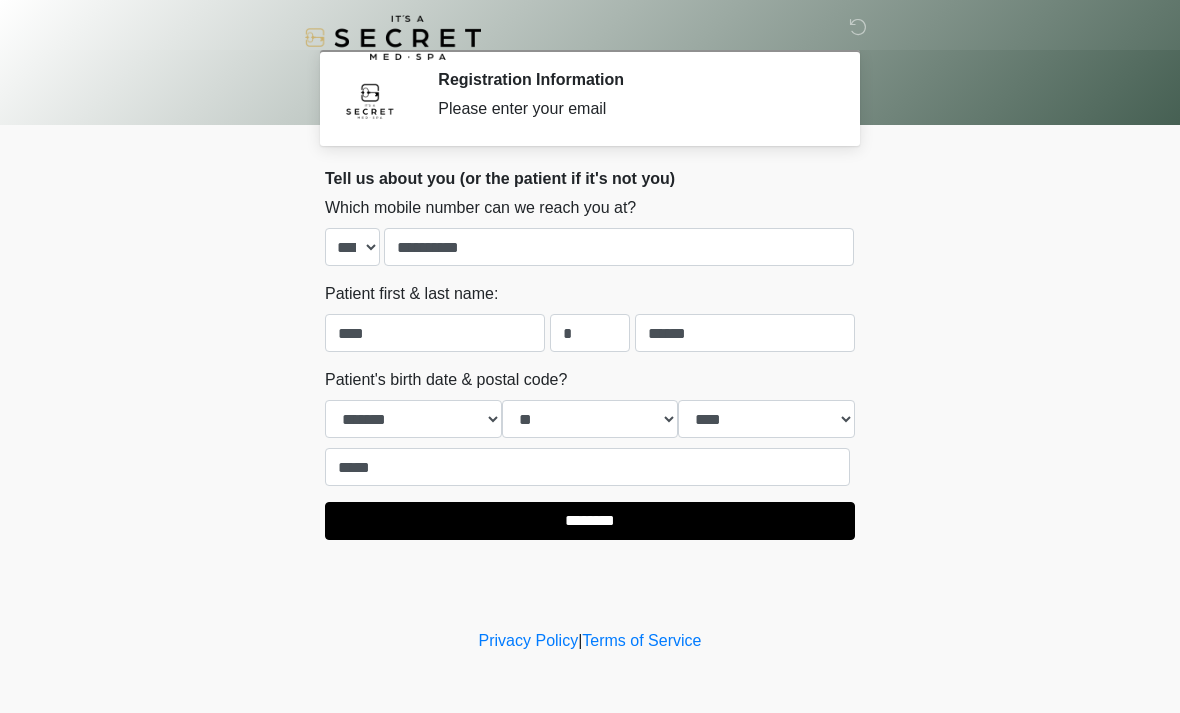click on "********" at bounding box center (590, 521) 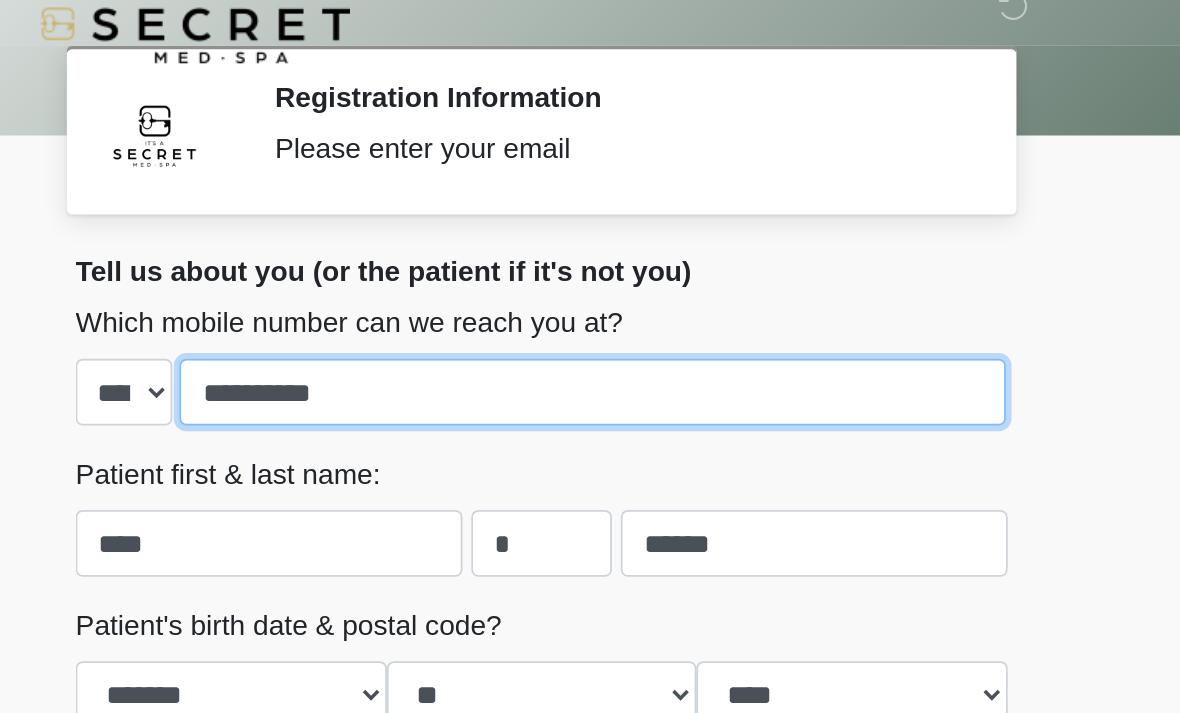 click on "**********" at bounding box center [619, 247] 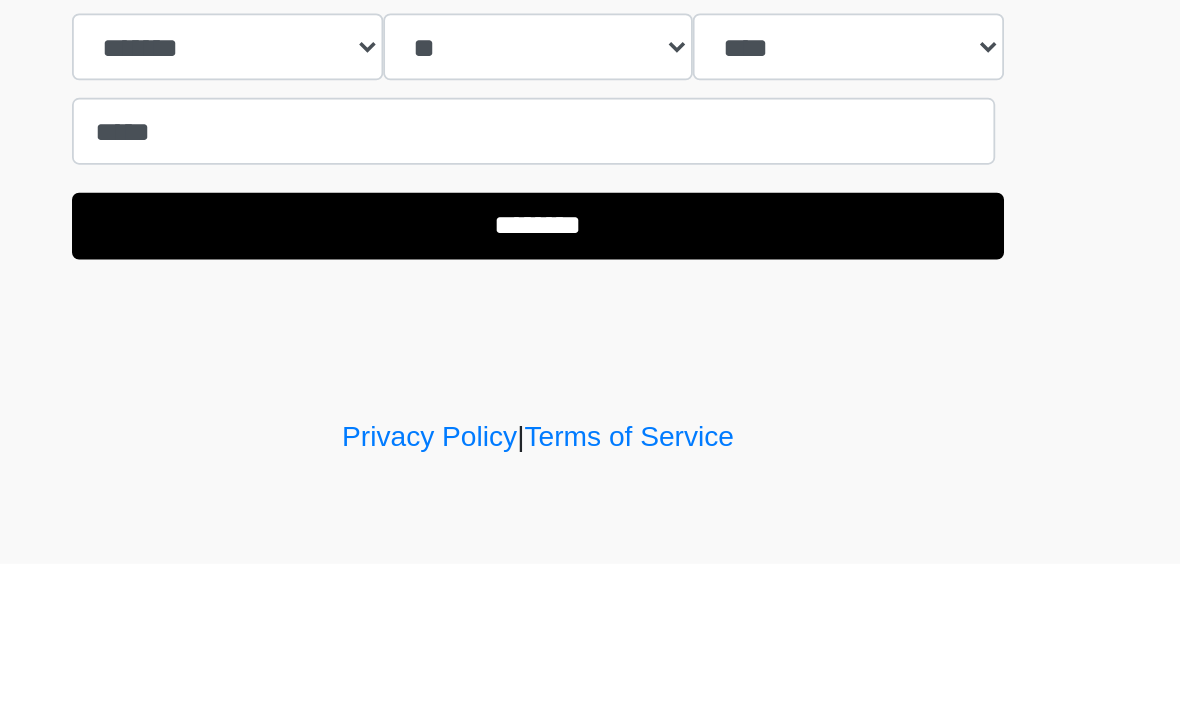 type on "**********" 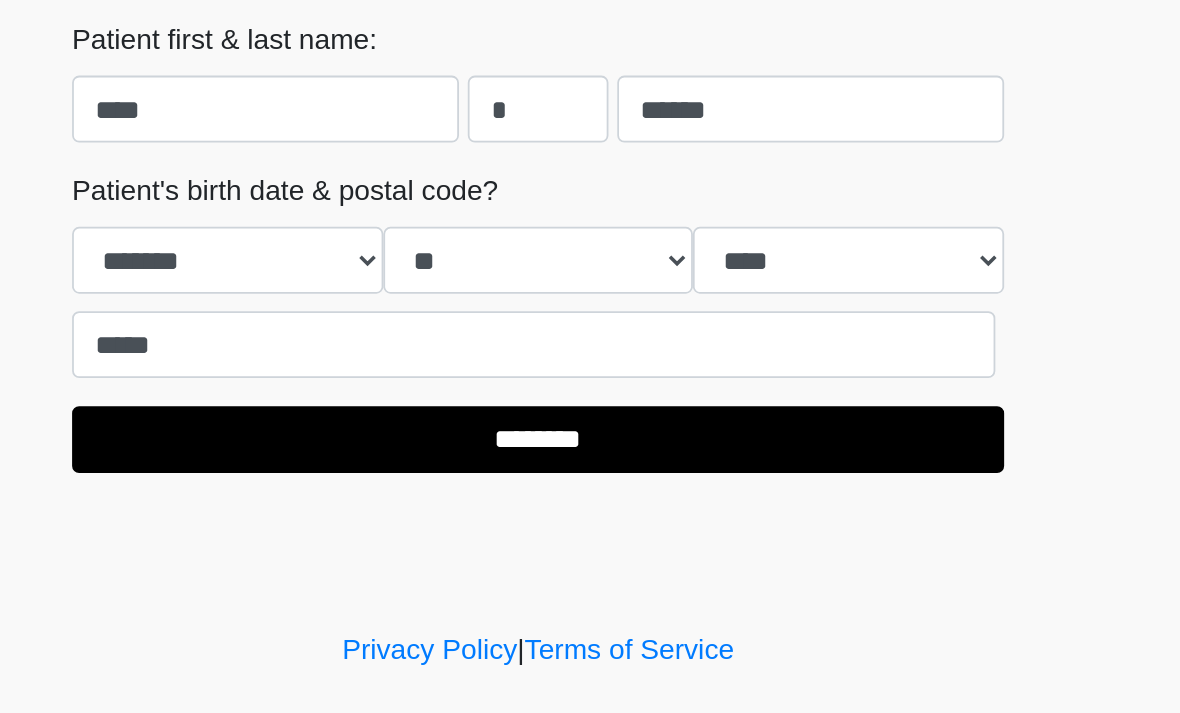 click on "********" at bounding box center [590, 521] 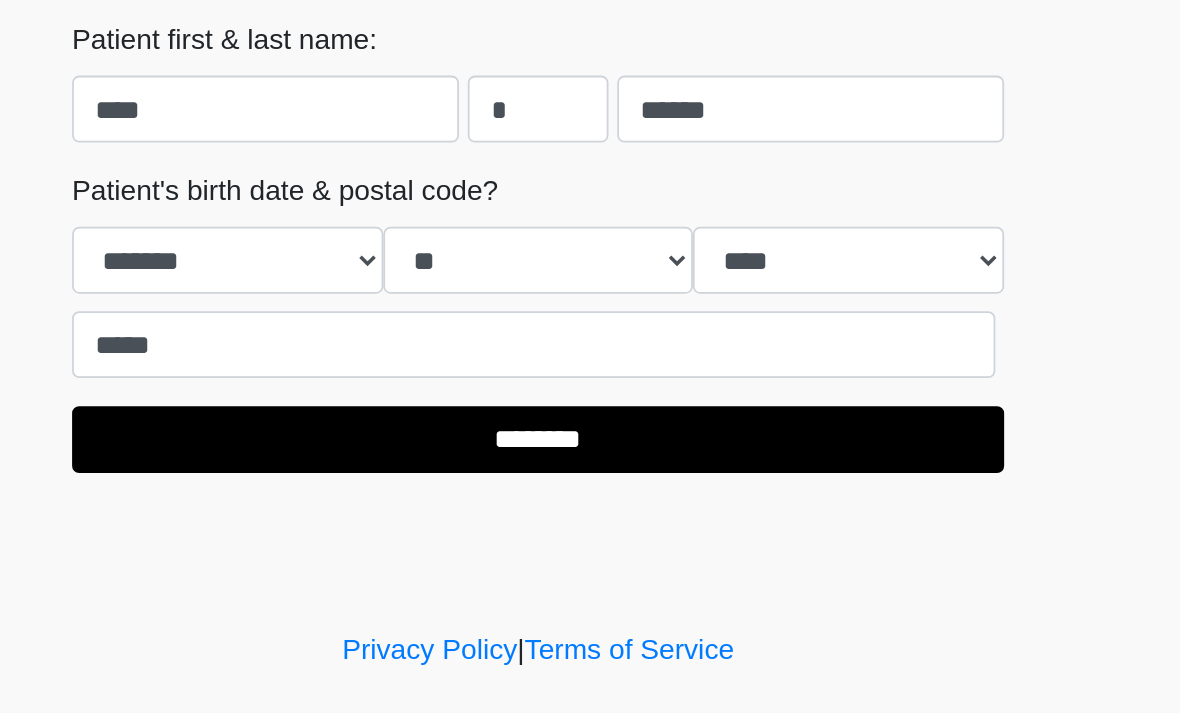 click on "**********" at bounding box center (590, 354) 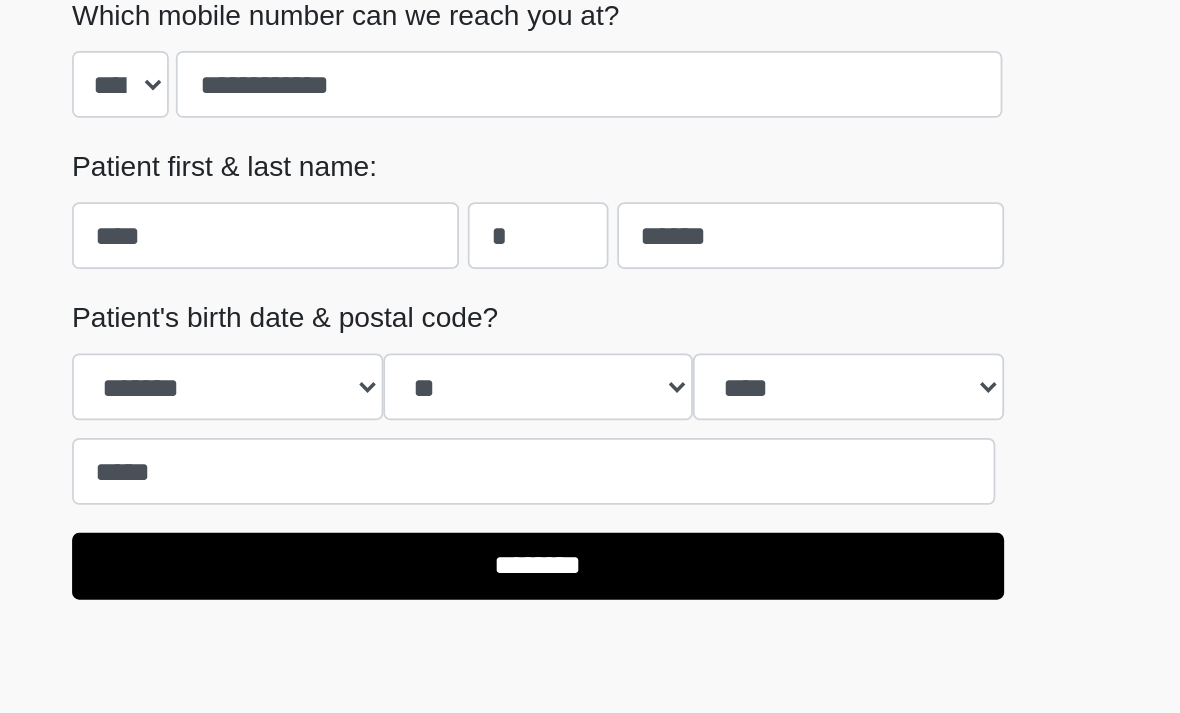 click on "********" at bounding box center [590, 521] 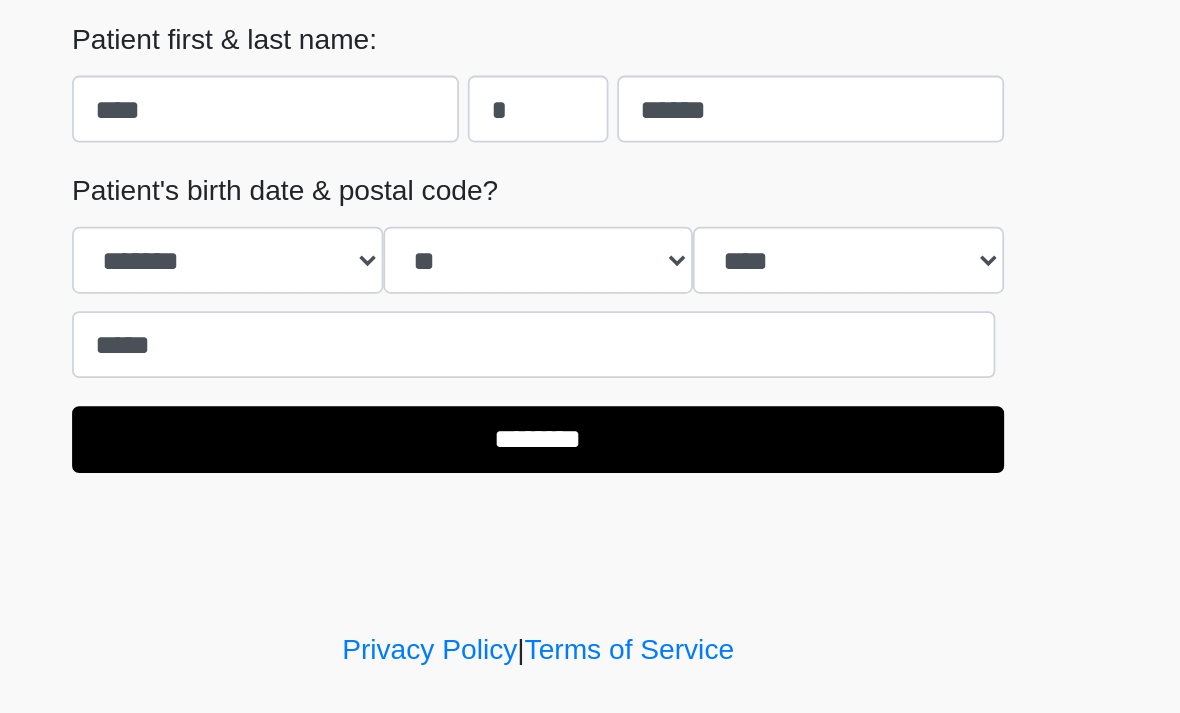 click on "********" at bounding box center (590, 521) 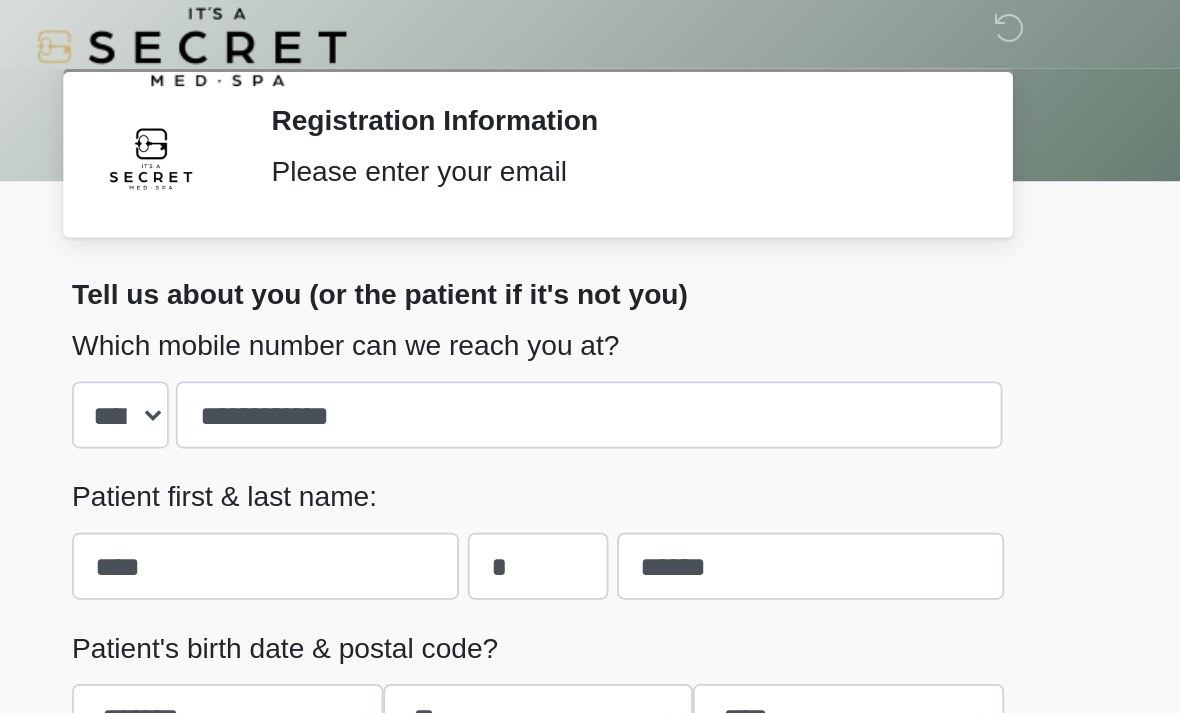 click on "Please enter your email" at bounding box center (631, 109) 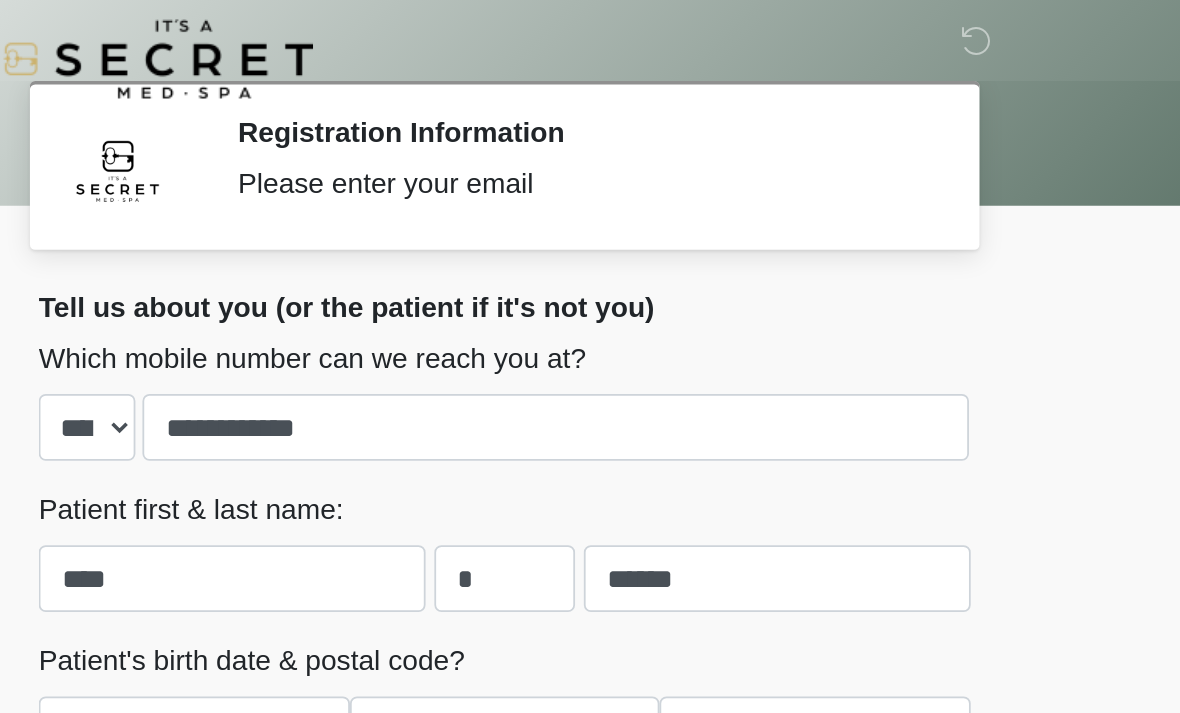 click on "Please enter your email" at bounding box center [631, 109] 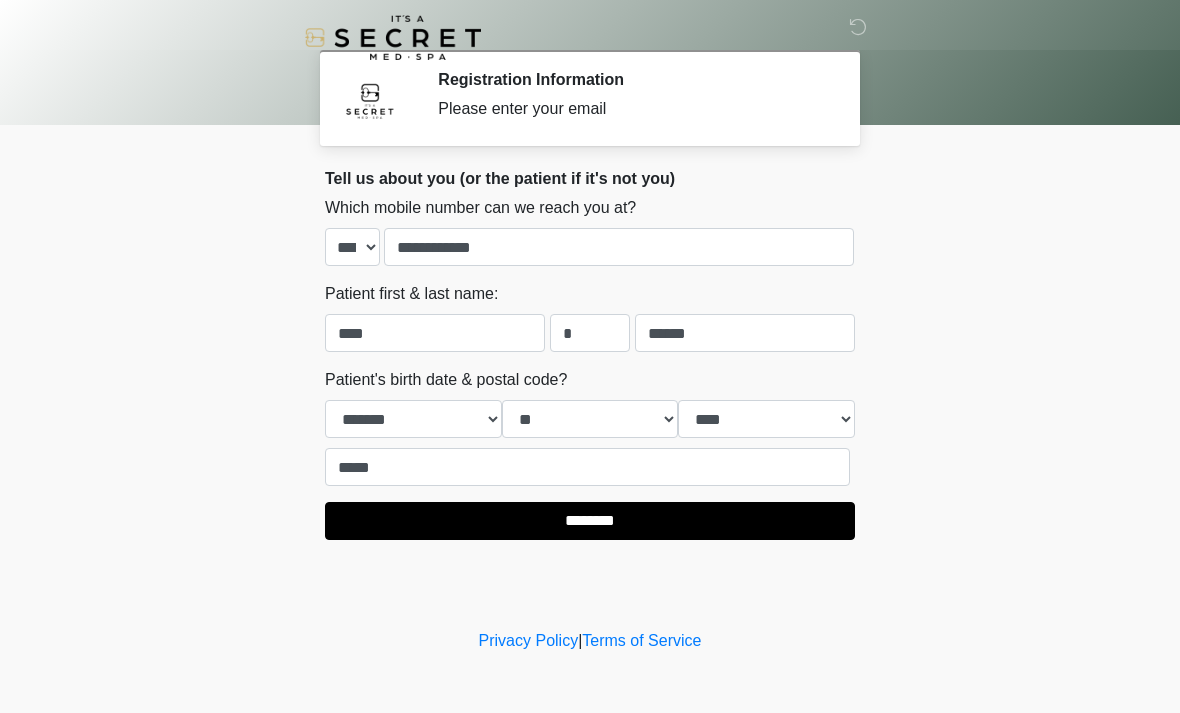click at bounding box center [858, 27] 